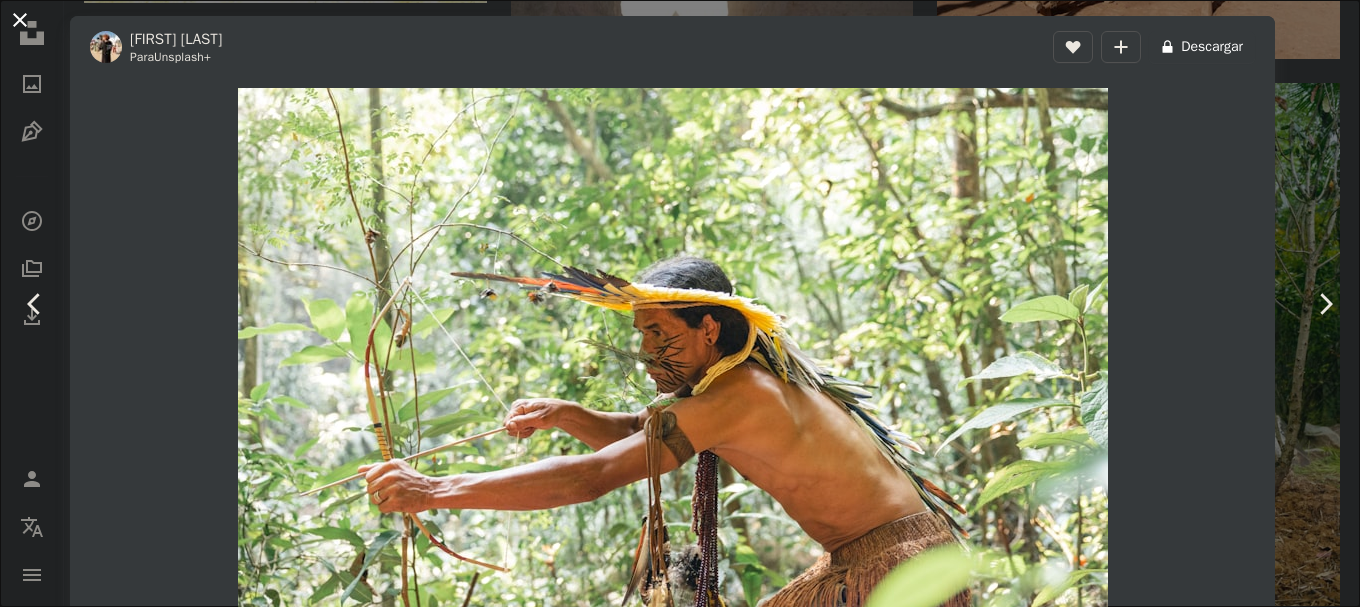 scroll, scrollTop: 2965, scrollLeft: 0, axis: vertical 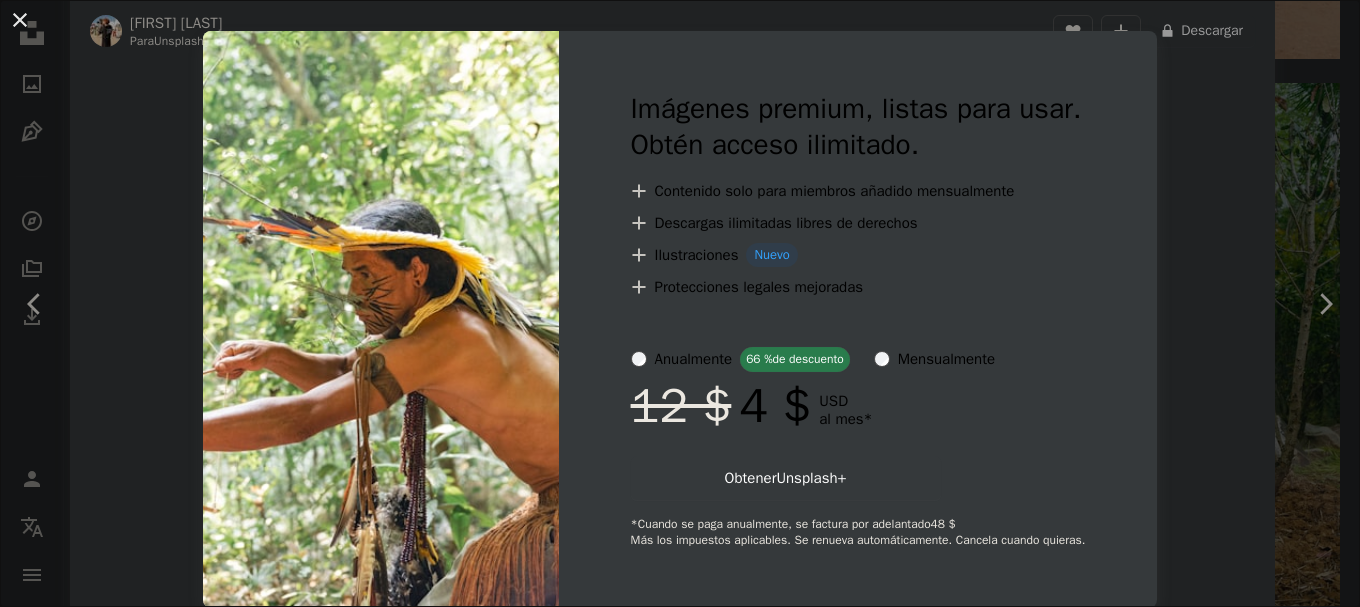 click on "12 $ 4 $ USD al mes *" at bounding box center [858, 406] 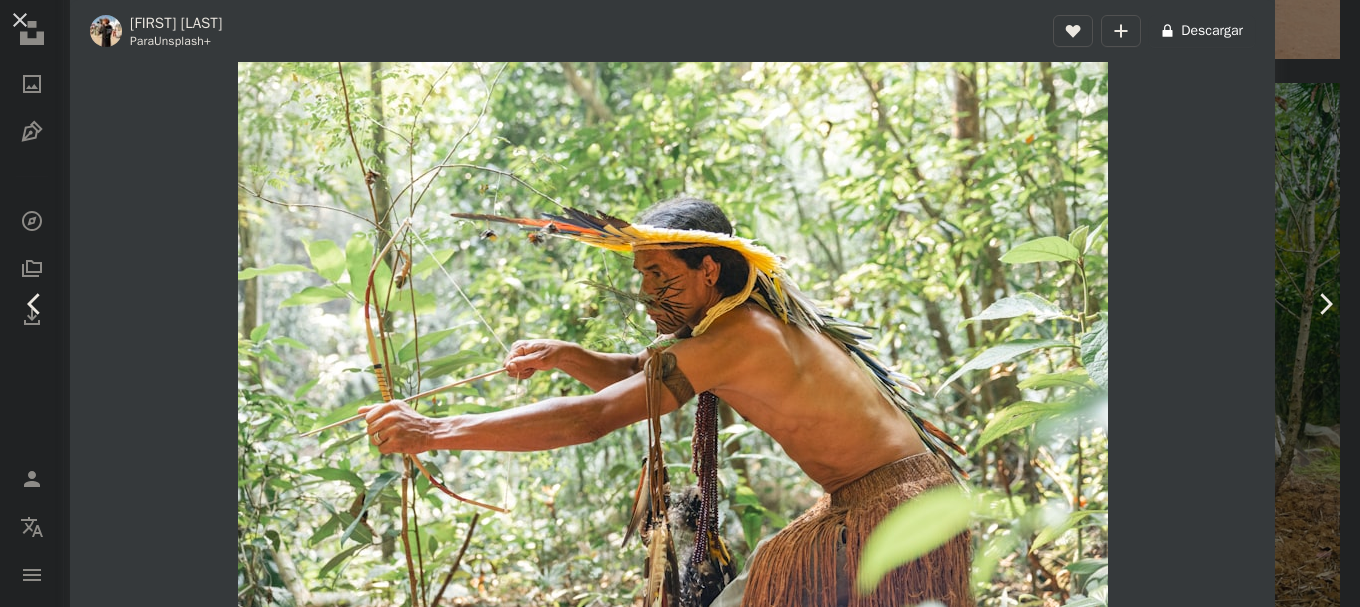 scroll, scrollTop: 0, scrollLeft: 0, axis: both 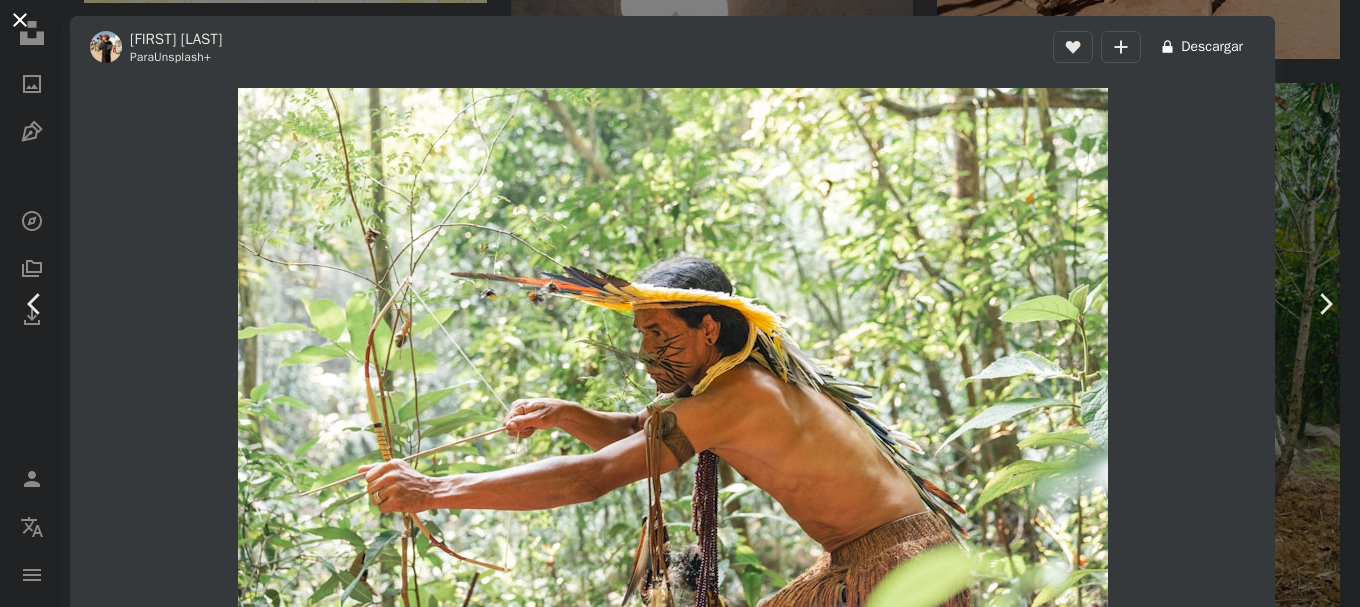 click on "An X shape" at bounding box center [20, 20] 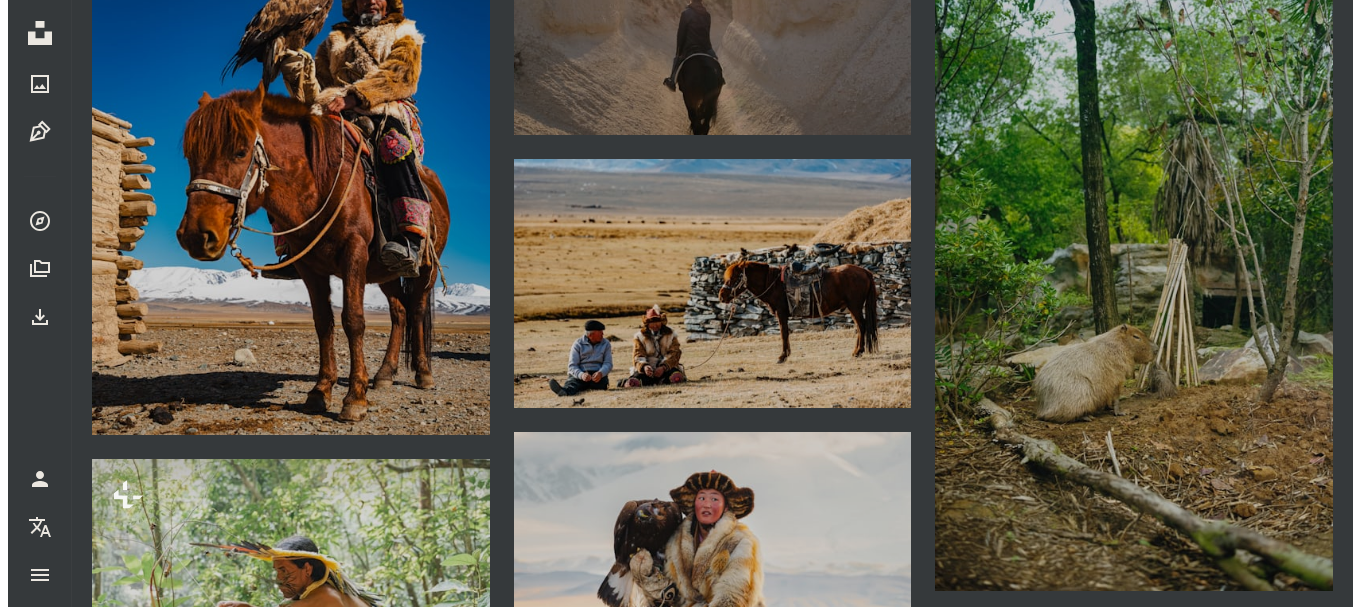 scroll, scrollTop: 3005, scrollLeft: 0, axis: vertical 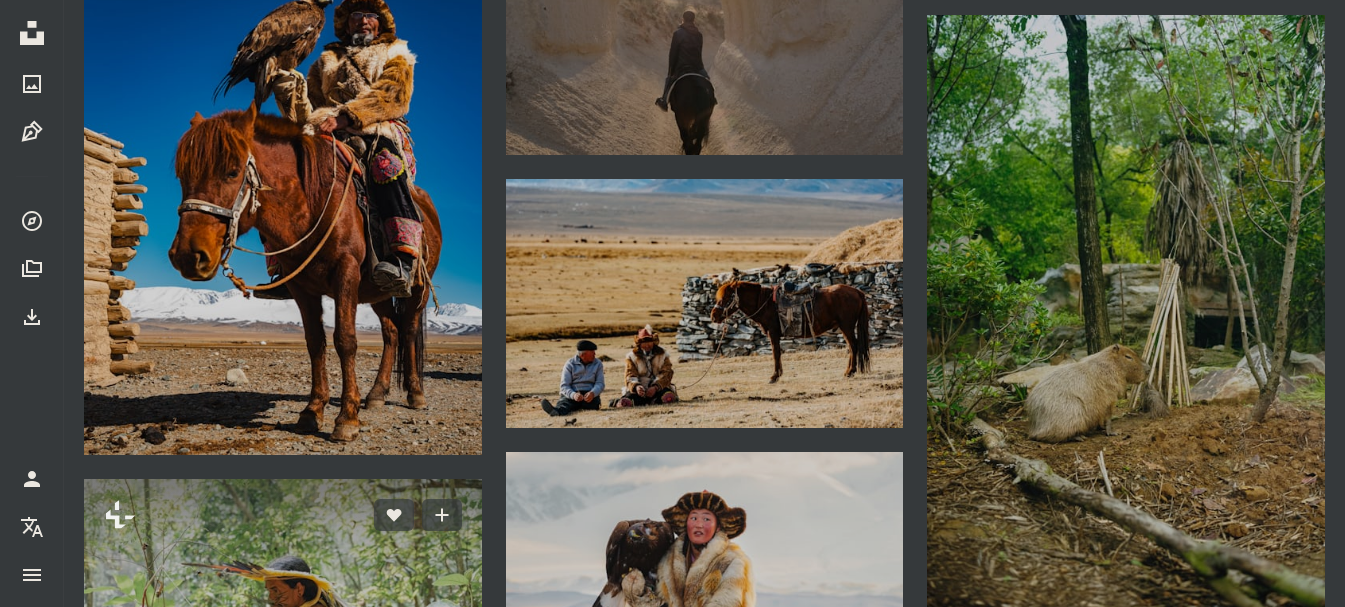 click at bounding box center (283, 611) 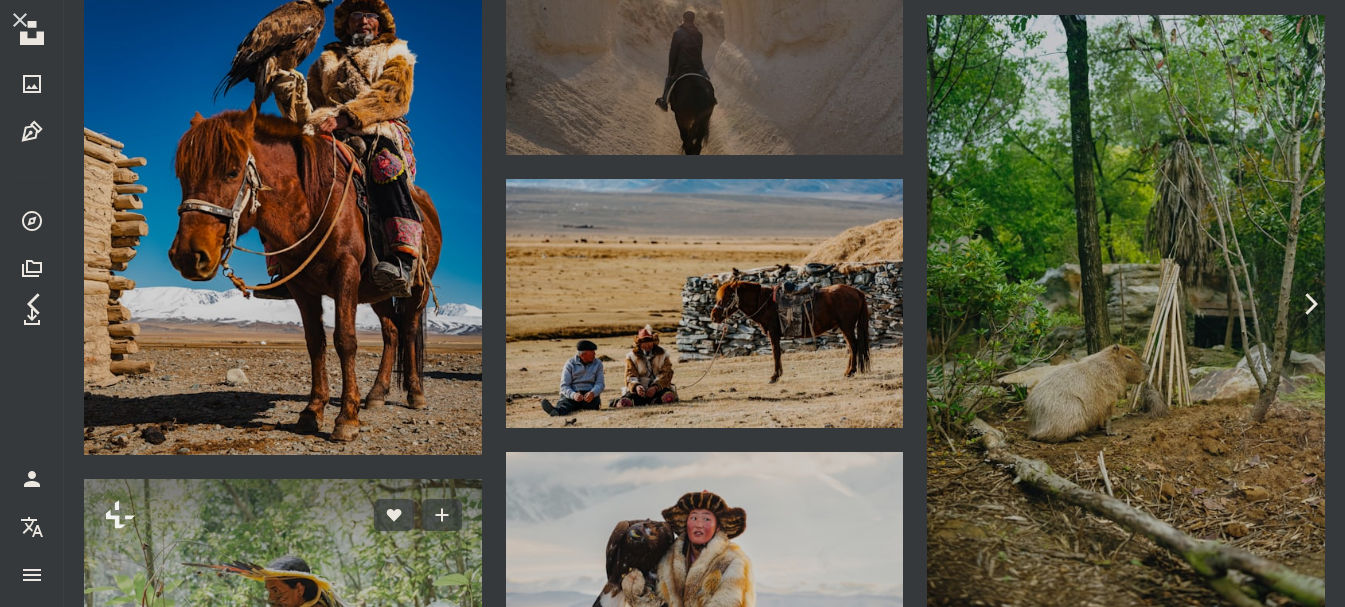 click at bounding box center [665, 20525] 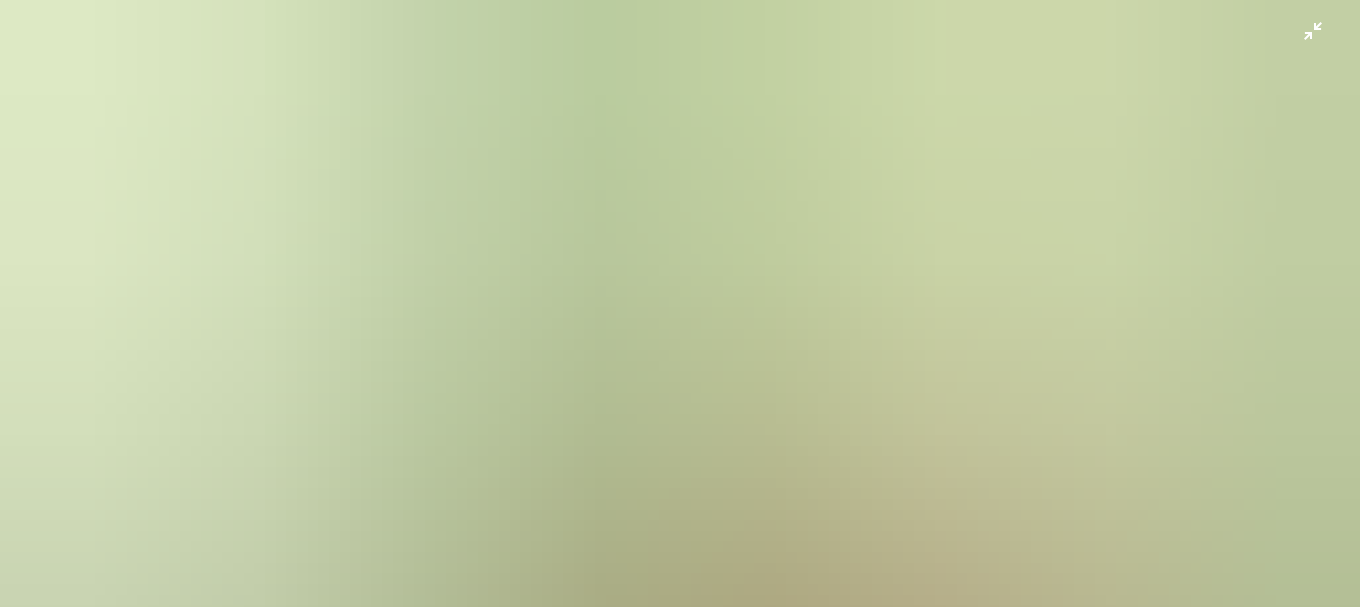 scroll, scrollTop: 140, scrollLeft: 0, axis: vertical 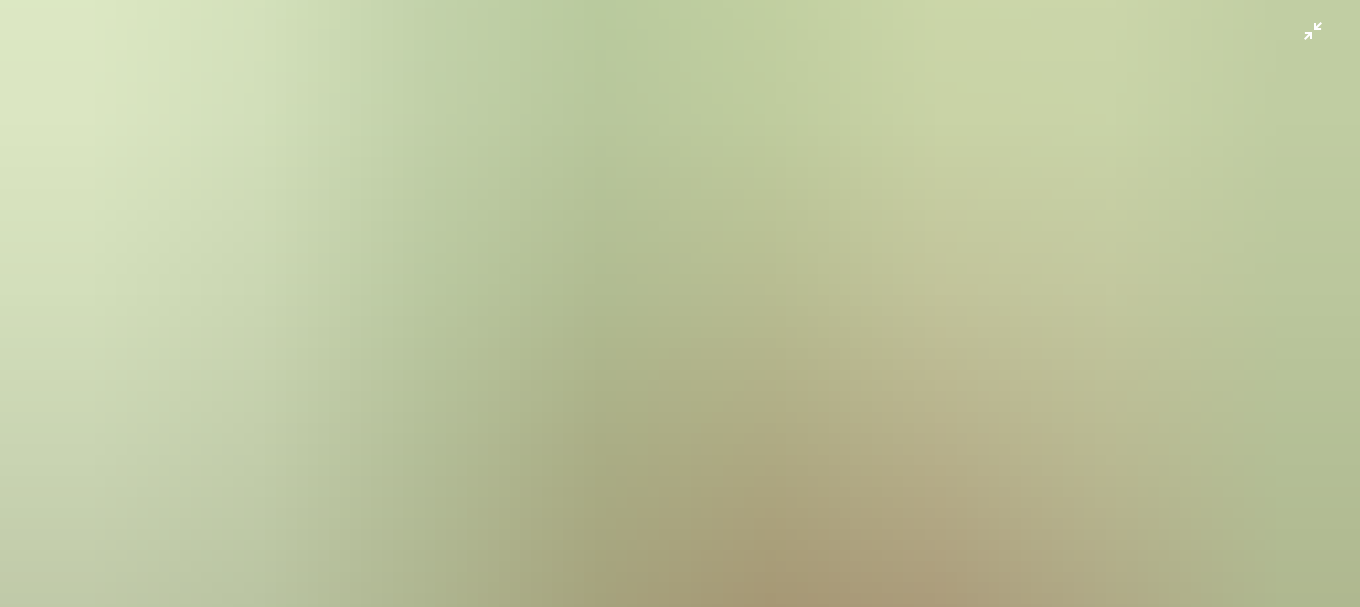 click at bounding box center [680, 313] 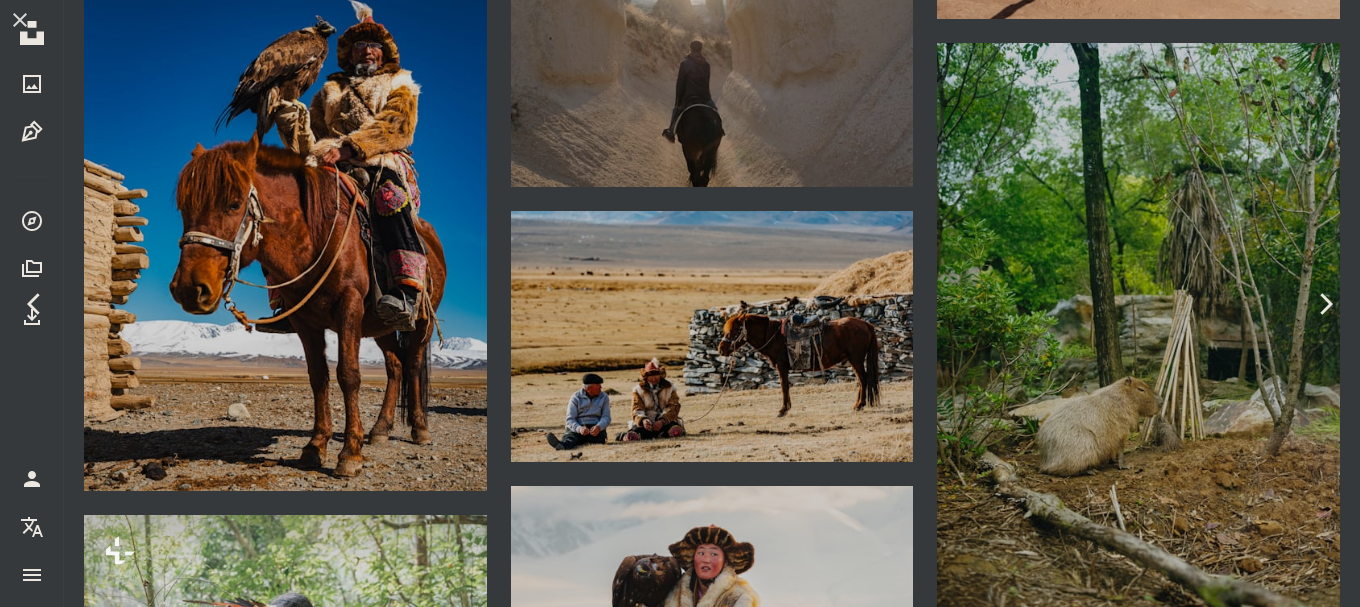 scroll, scrollTop: 61, scrollLeft: 0, axis: vertical 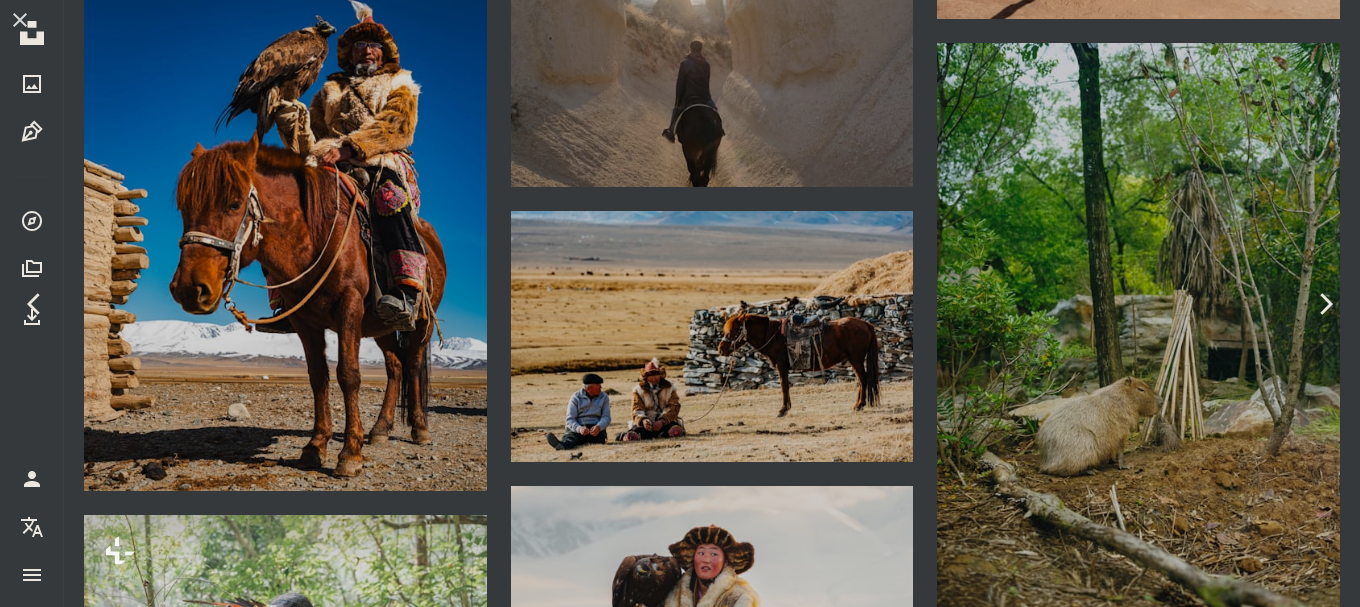 click at bounding box center [276, 20555] 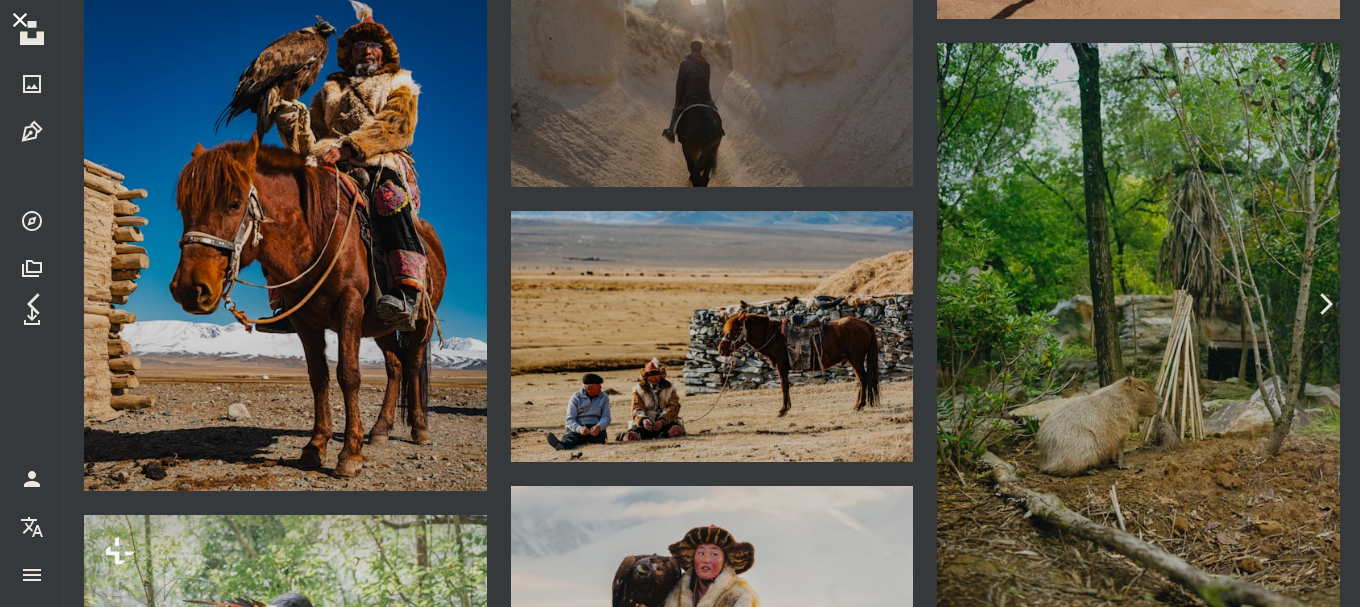 scroll, scrollTop: 192, scrollLeft: 0, axis: vertical 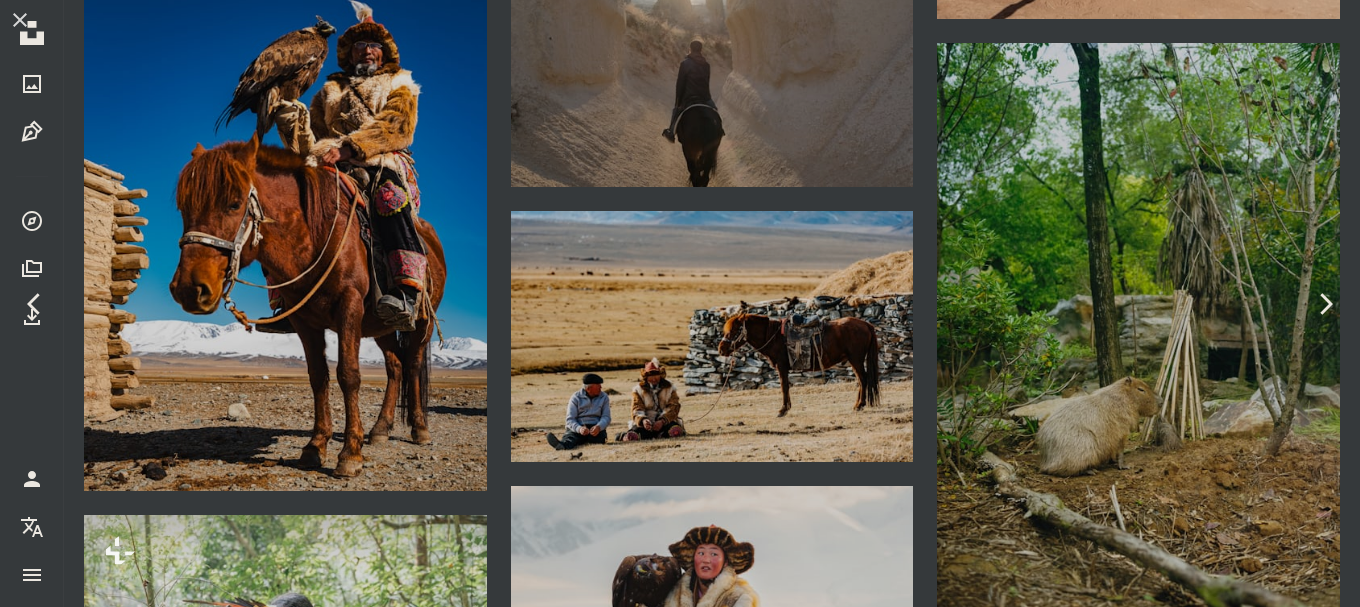 click at bounding box center [672, 20598] 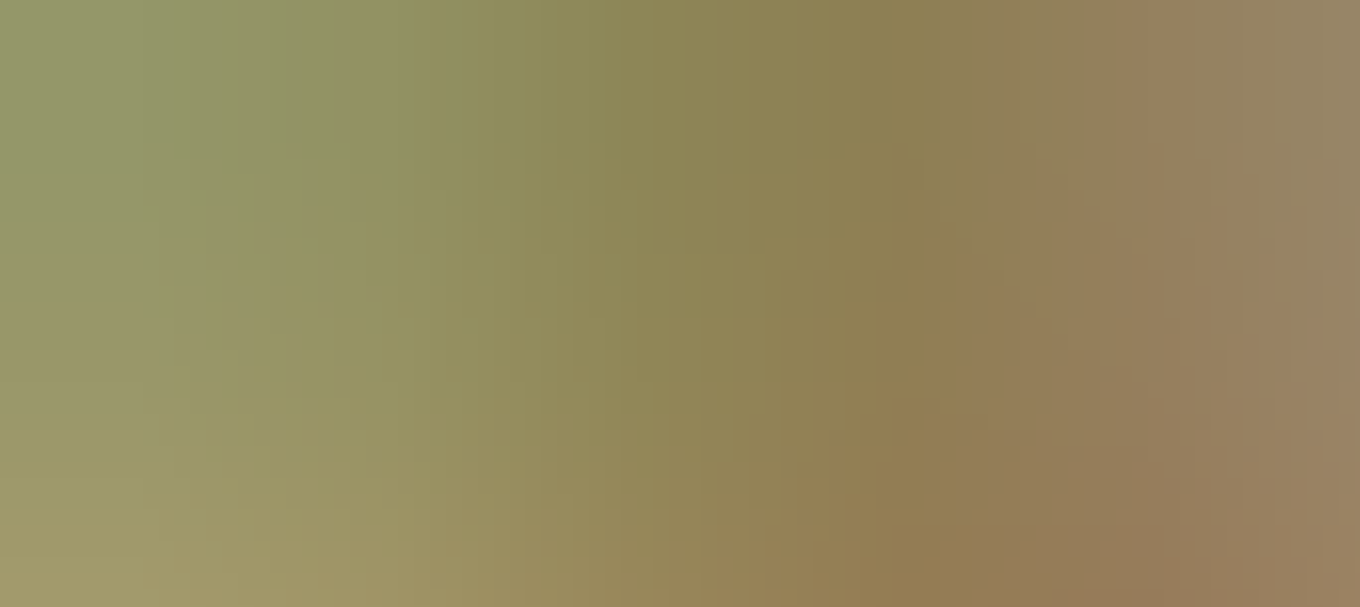 scroll, scrollTop: 695, scrollLeft: 0, axis: vertical 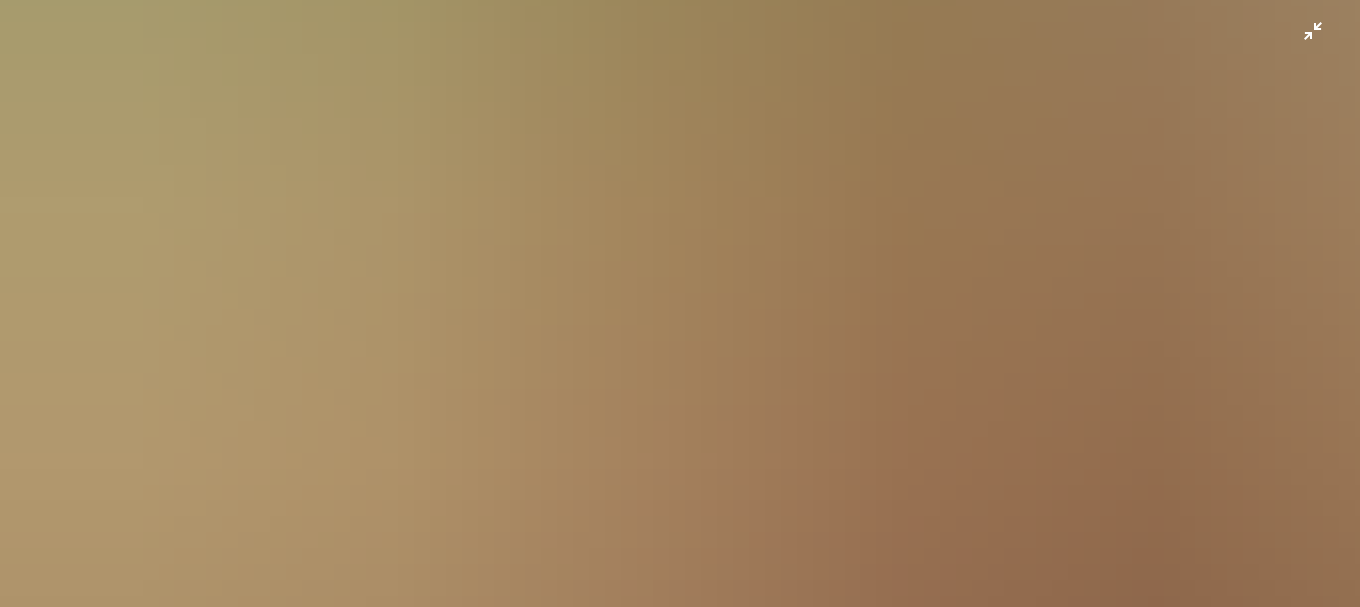 click at bounding box center (680, 325) 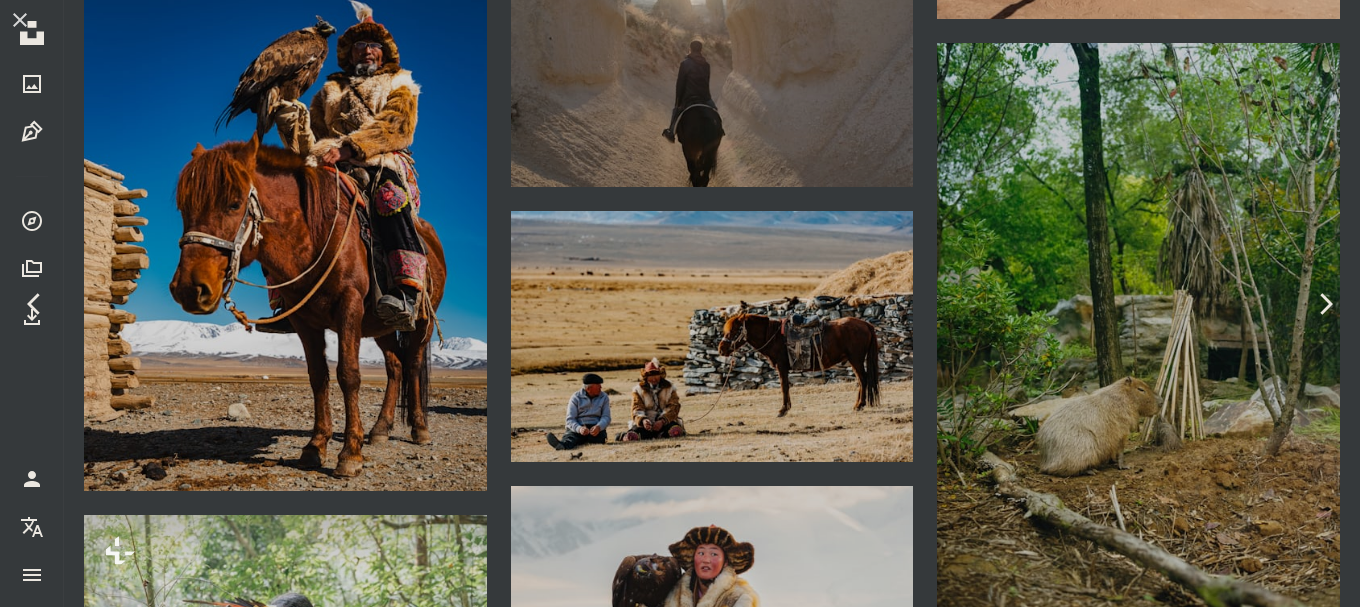 scroll, scrollTop: 209, scrollLeft: 0, axis: vertical 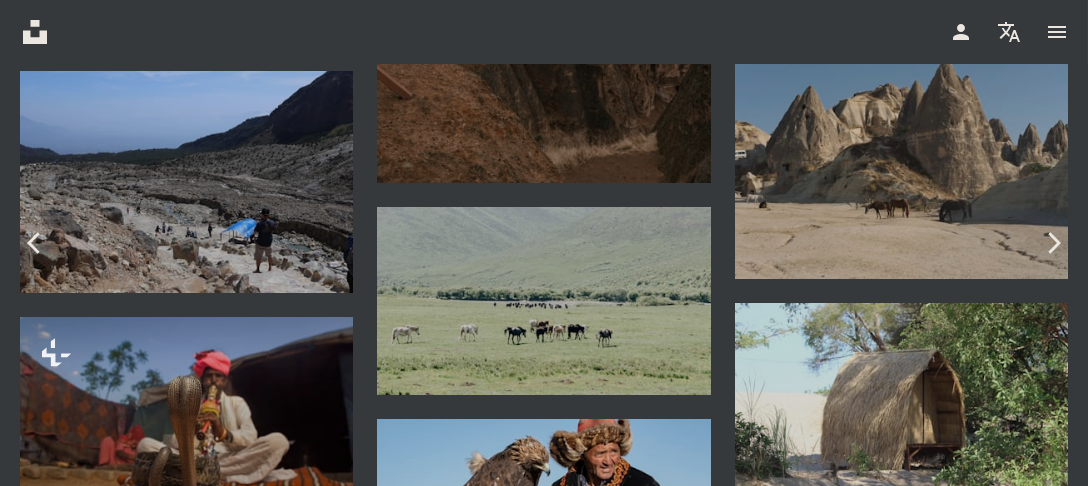 click on "An X shape Chevron left Chevron right [FIRST] [LAST] Para Unsplash+ A heart A plus sign A lock Descargar Zoom in A forward-right arrow Compartir More Actions Calendar outlined Publicado el 29 de agosto de 2024 Camera Canon, EOS R5 Safety Con la Licencia Unsplash+ indio caza indígena Pueblos indígenas nativo Población local Fondos De esta serie Chevron right Plus sign for Unsplash+ Plus sign for Unsplash+ Plus sign for Unsplash+ Plus sign for Unsplash+ Plus sign for Unsplash+ Plus sign for Unsplash+ Plus sign for Unsplash+ Plus sign for Unsplash+ Plus sign for Unsplash+ Plus sign for Unsplash+ Imágenes relacionadas Plus sign for Unsplash+ A heart A plus sign [FIRST] [LAST] Para Unsplash+ A lock Descargar Plus sign for Unsplash+ A heart A plus sign [FIRST] [LAST] Para Unsplash+ A lock Descargar Plus sign for Unsplash+ A heart A plus sign [FIRST] [LAST] Para Unsplash+ A lock Descargar Plus sign for Unsplash+ A heart A plus sign [FIRST] [LAST] Para Unsplash+ A lock Descargar Plus sign for Unsplash+" at bounding box center [544, 5616] 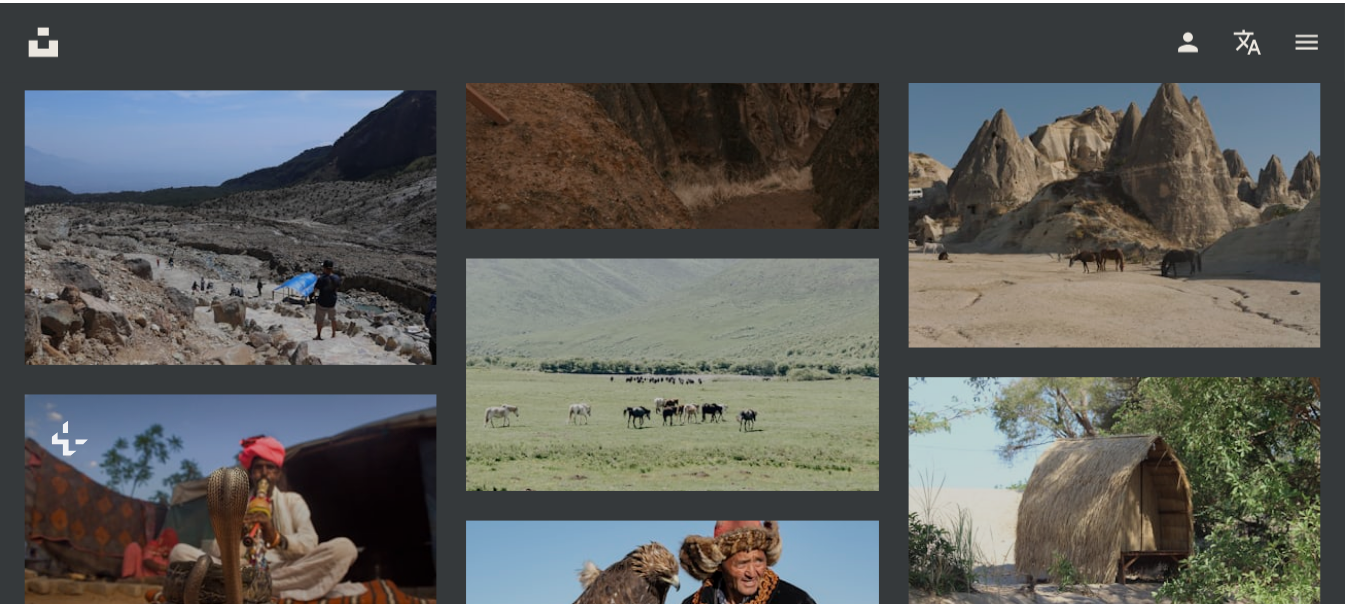 scroll, scrollTop: 3005, scrollLeft: 0, axis: vertical 